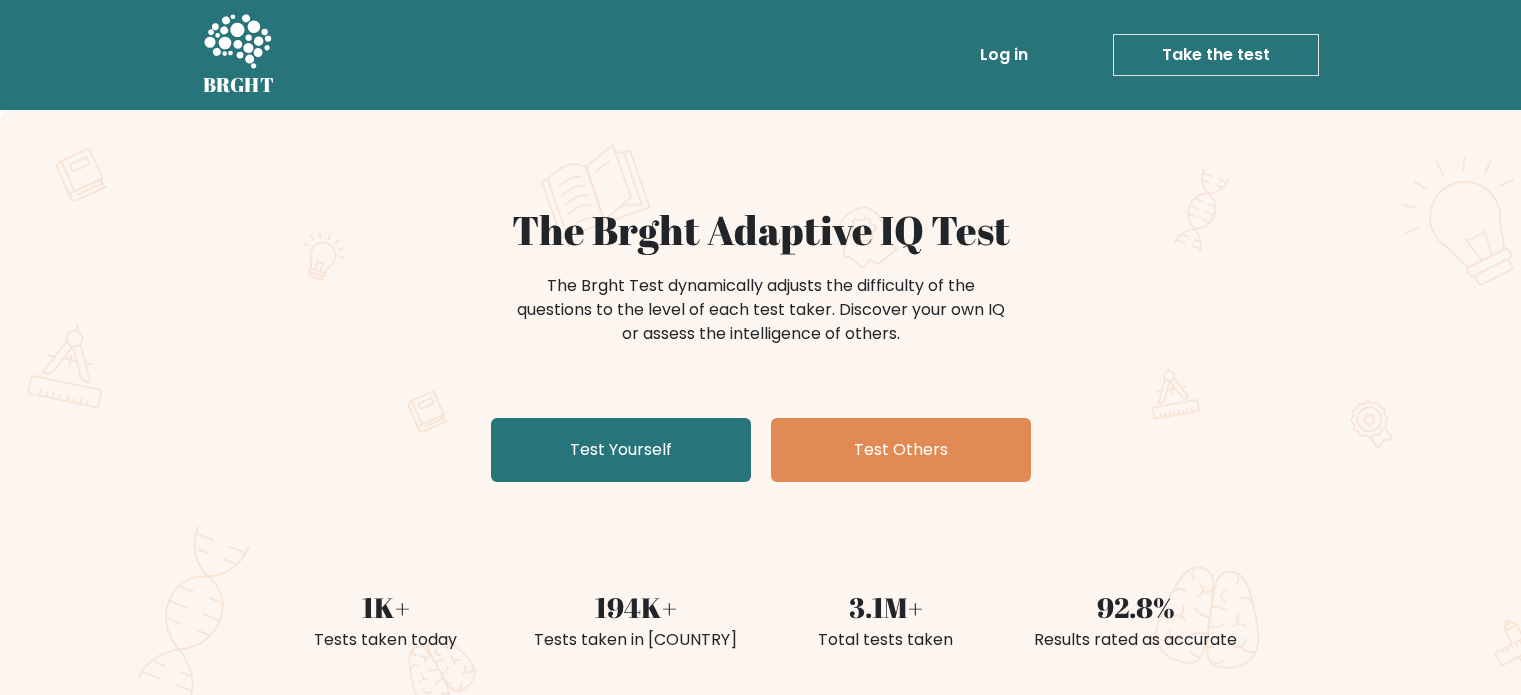scroll, scrollTop: 0, scrollLeft: 0, axis: both 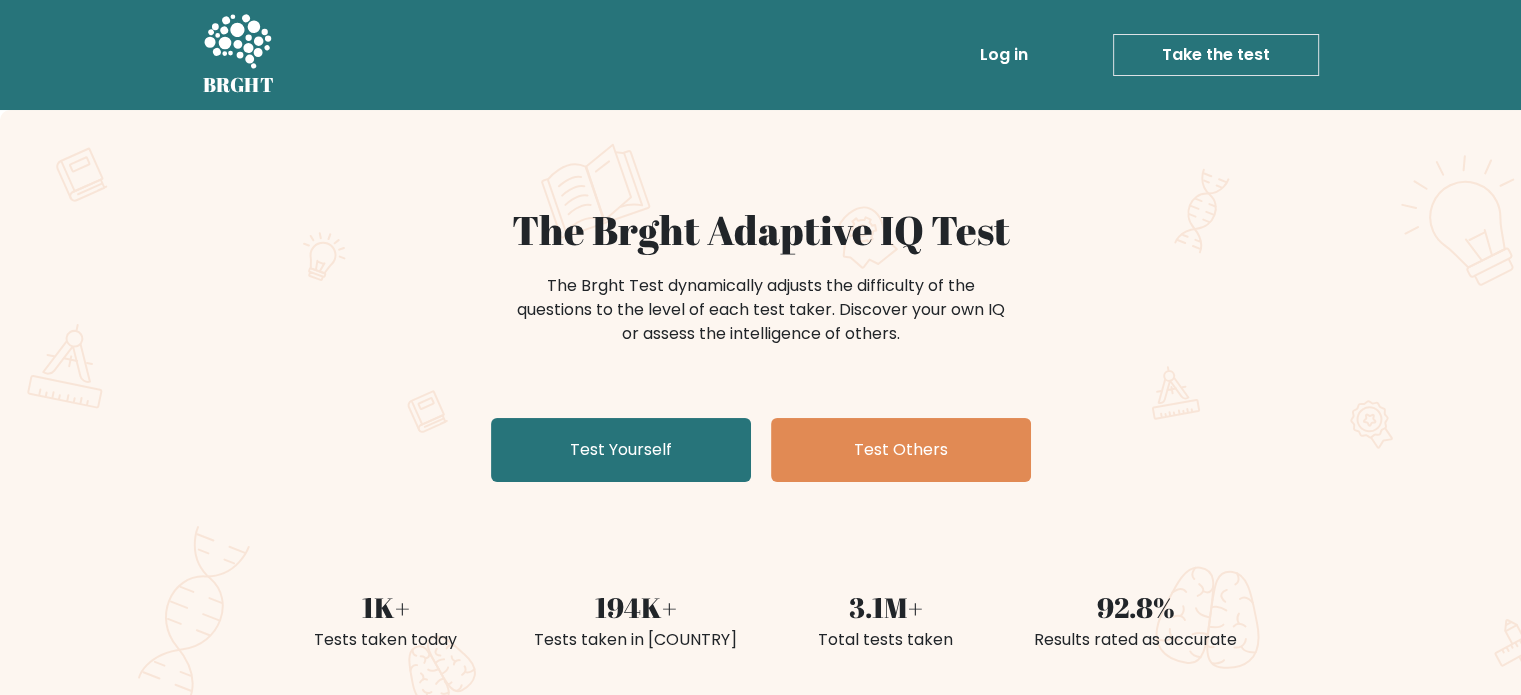 click on "Log in" at bounding box center [1004, 55] 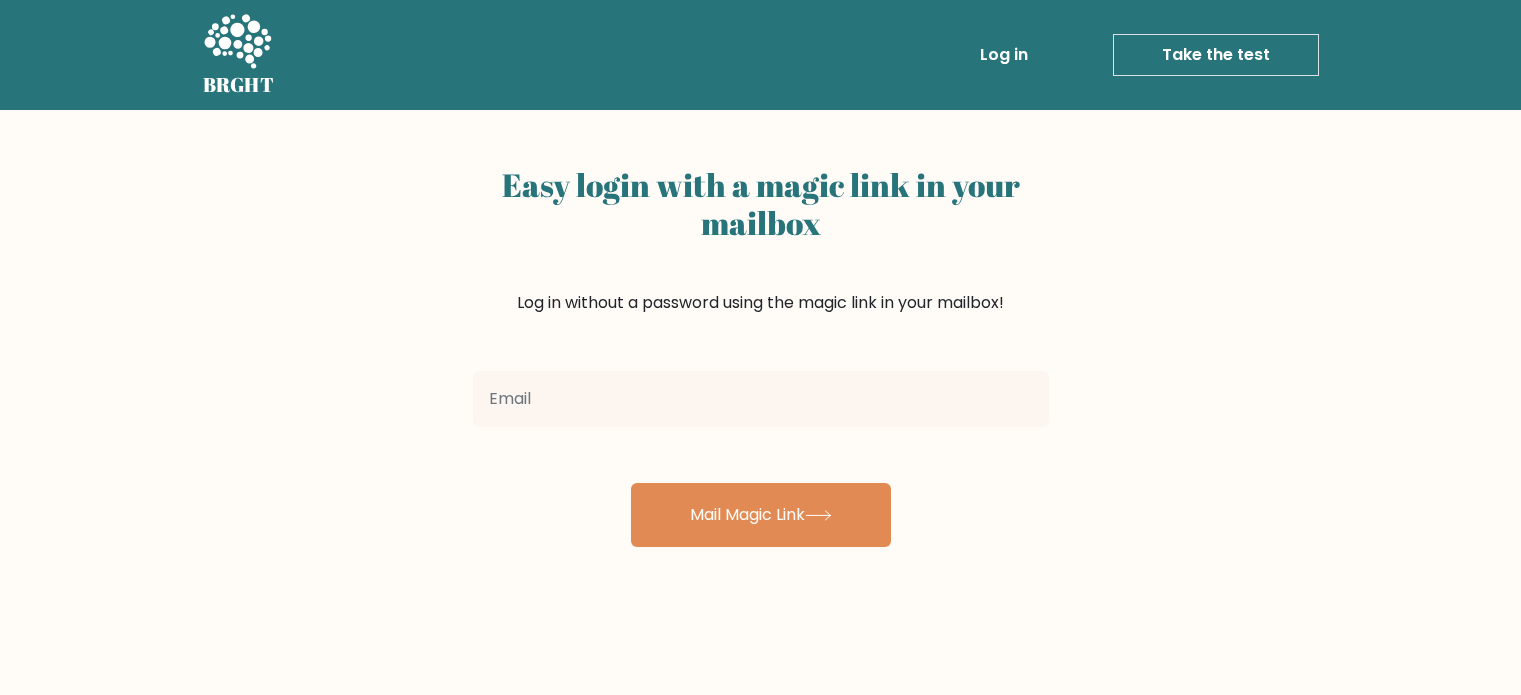 scroll, scrollTop: 0, scrollLeft: 0, axis: both 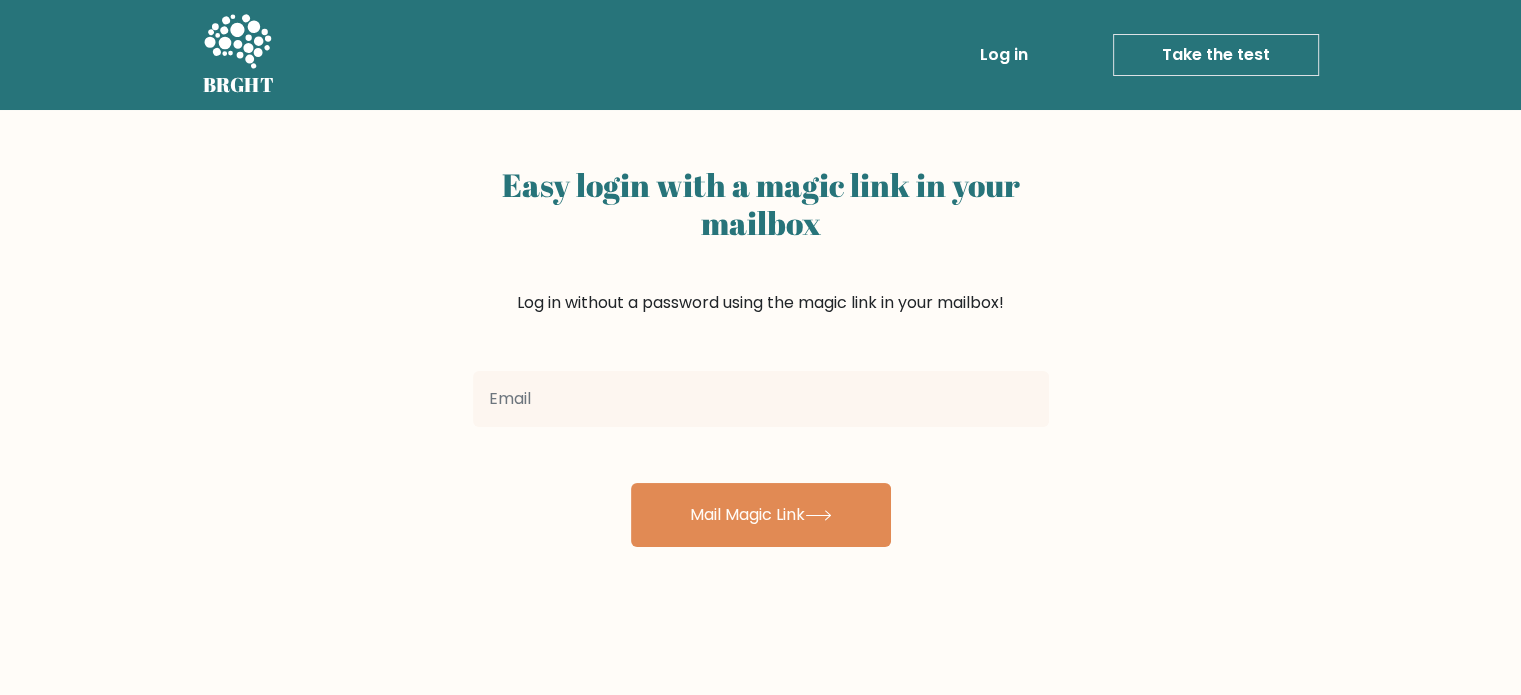 click at bounding box center (761, 399) 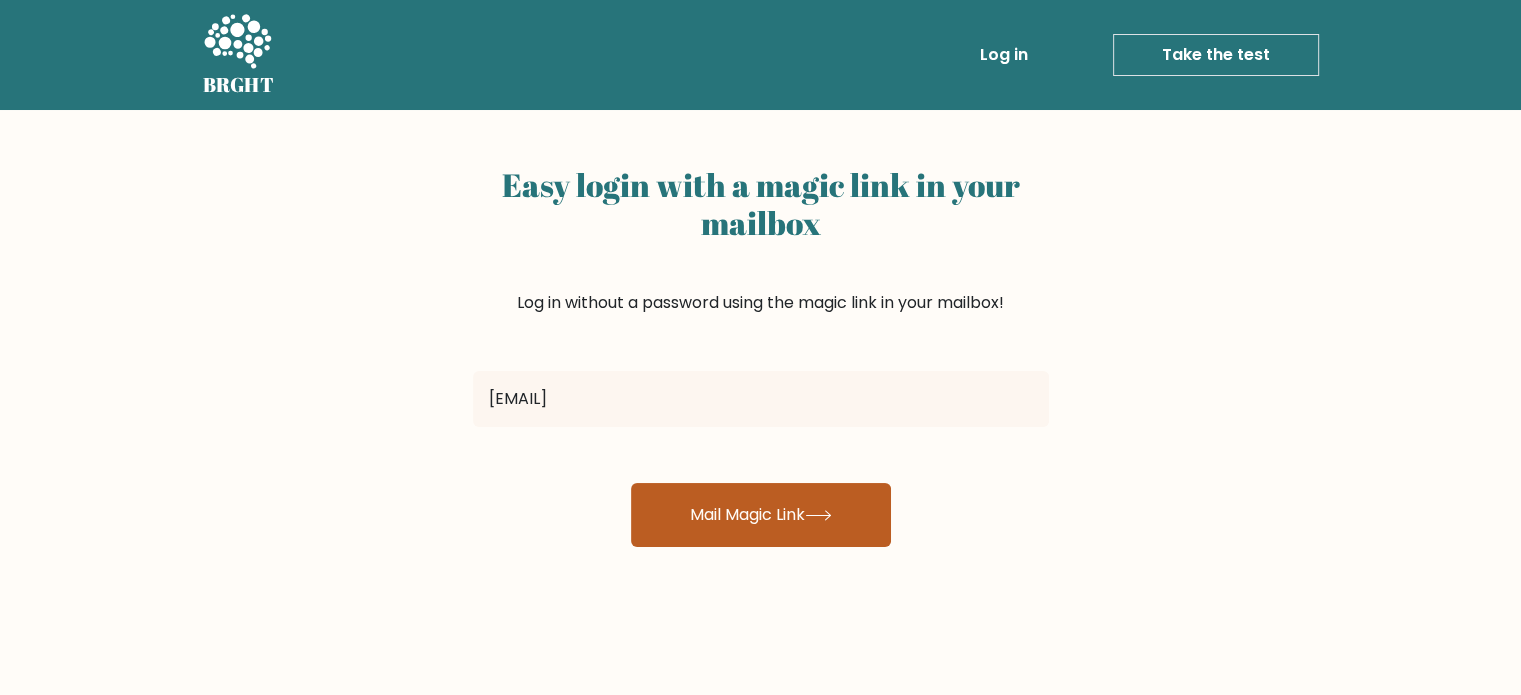 click on "Mail Magic Link" at bounding box center (761, 515) 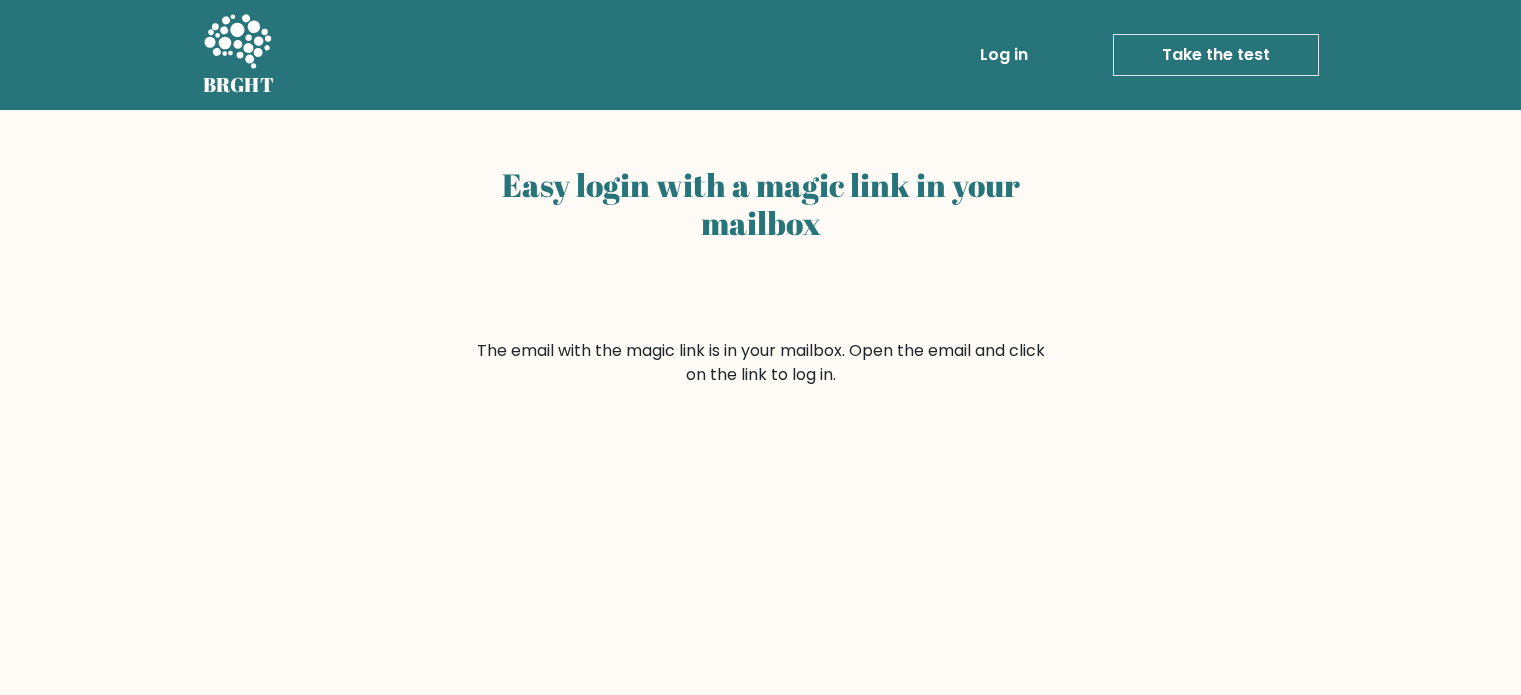 scroll, scrollTop: 0, scrollLeft: 0, axis: both 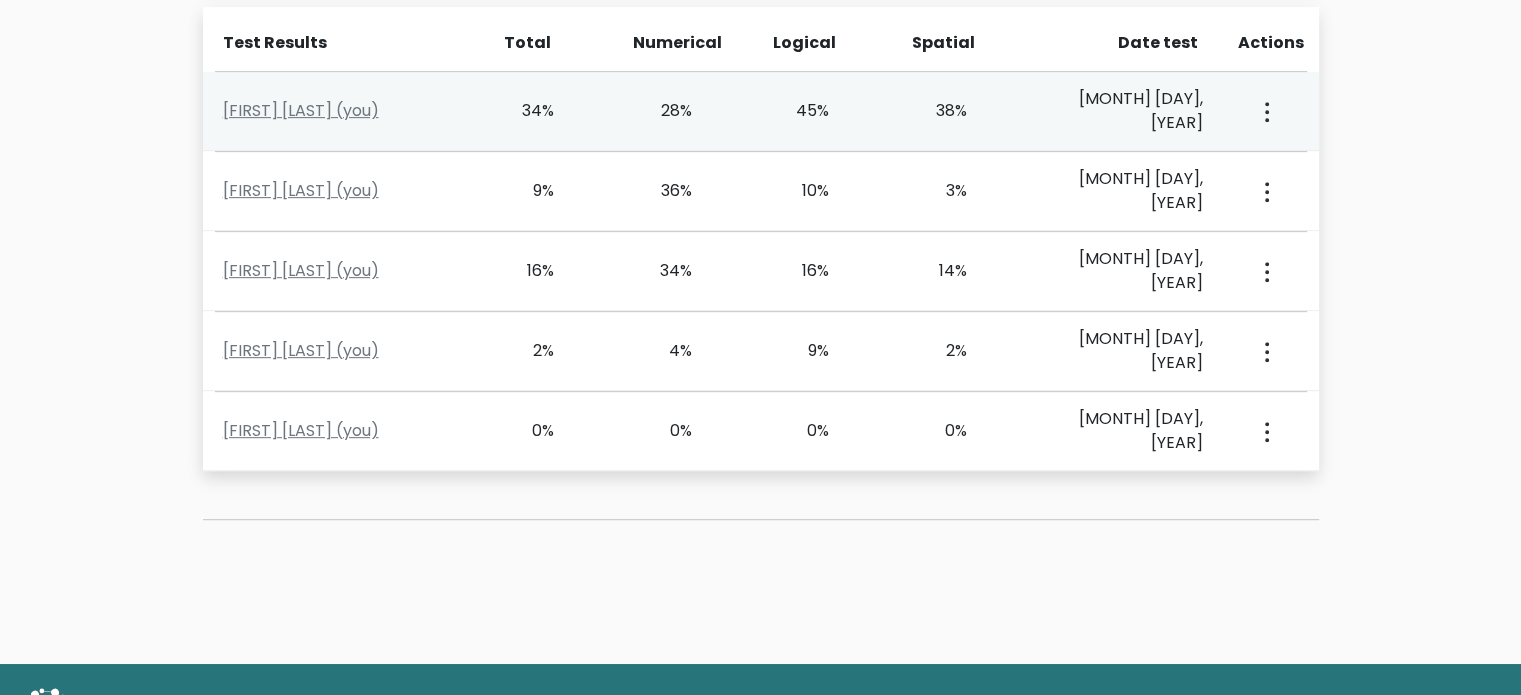 click at bounding box center (1265, 111) 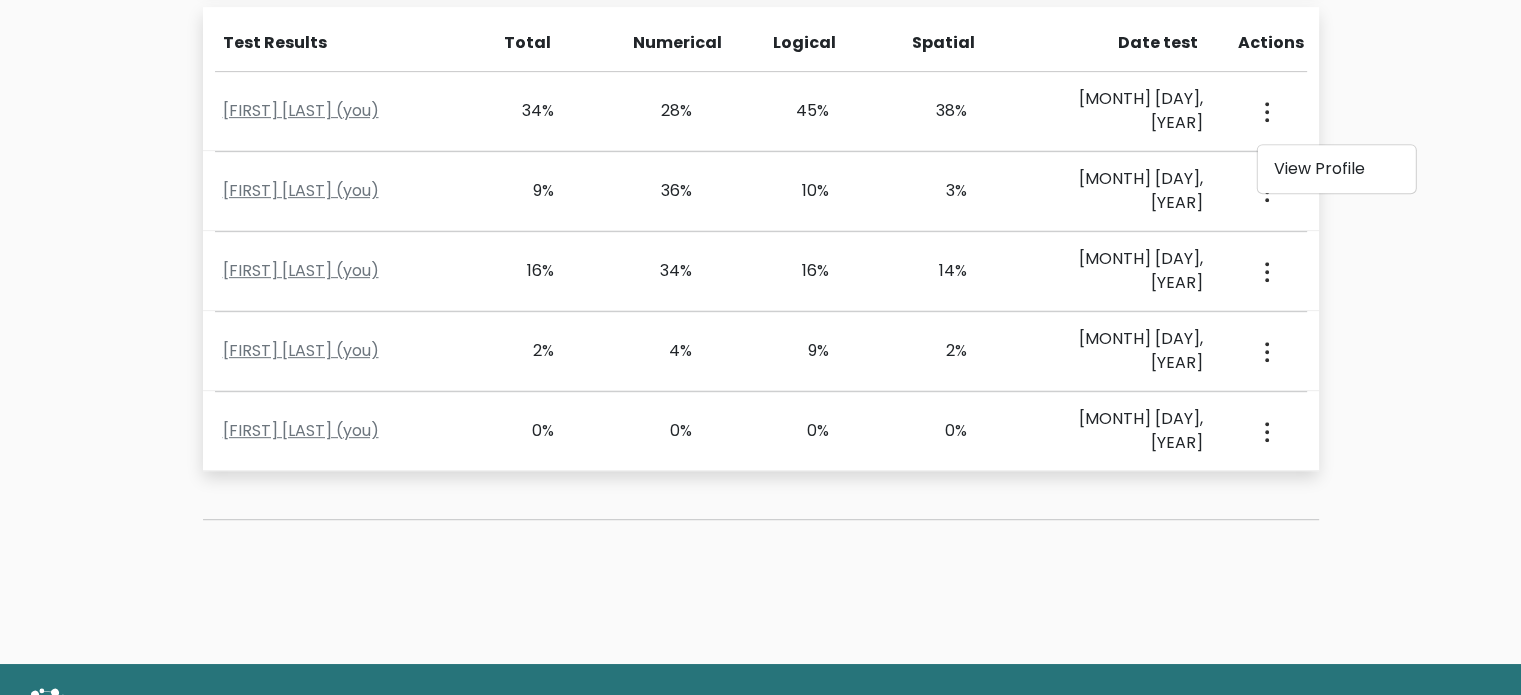 click on "Test the IQ of other people
40 questions
30 minutes
English
Create your unique IQ test link
Fill out the form below to create a unique link to your IQ test.
Gemma First name *" at bounding box center (760, -63) 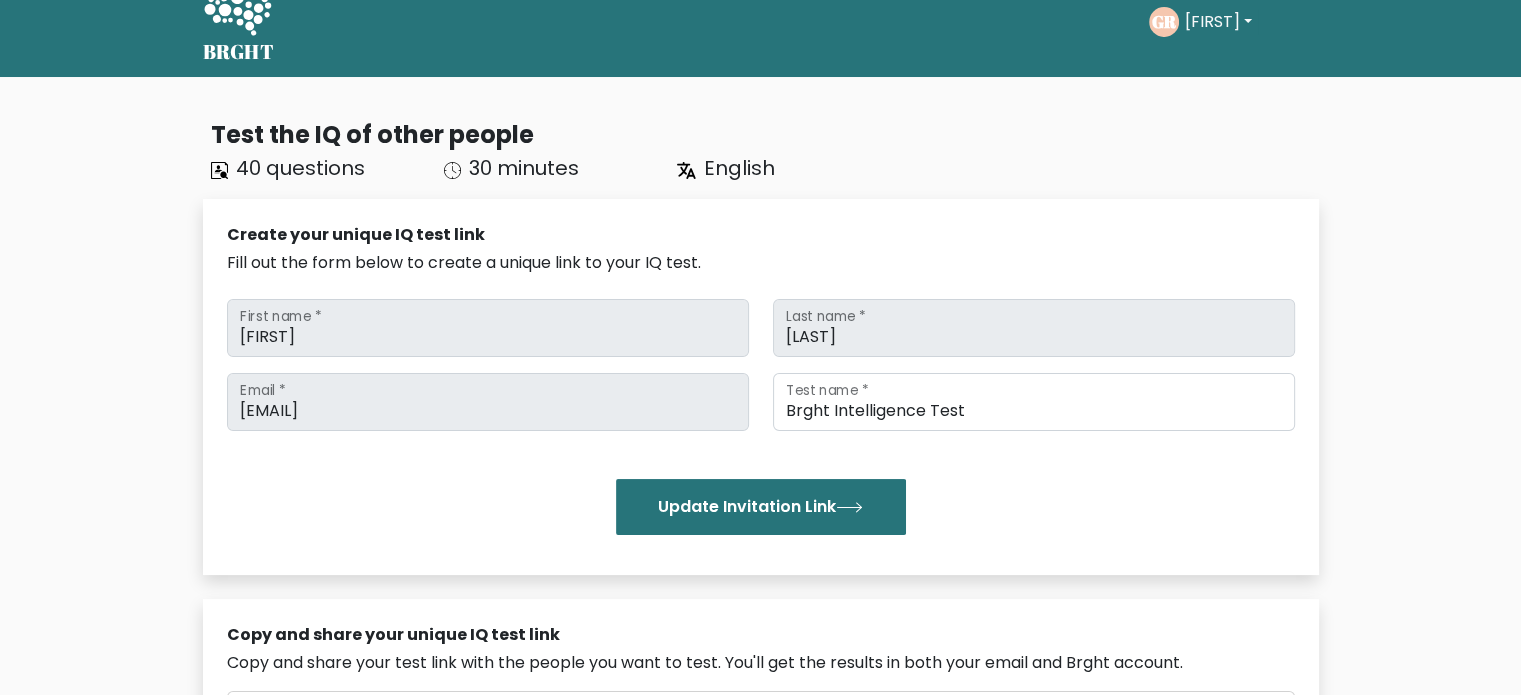 scroll, scrollTop: 0, scrollLeft: 0, axis: both 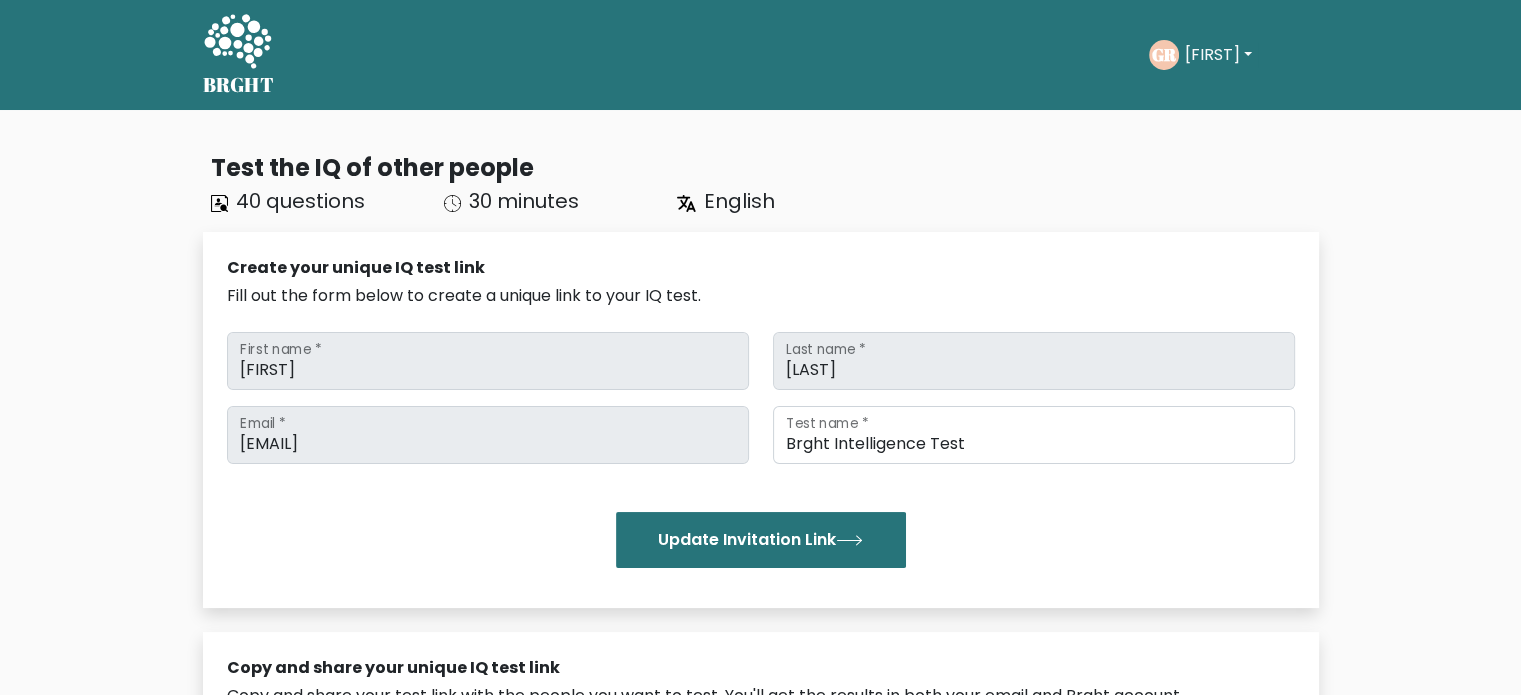 click on "[FIRST]" at bounding box center [1218, 55] 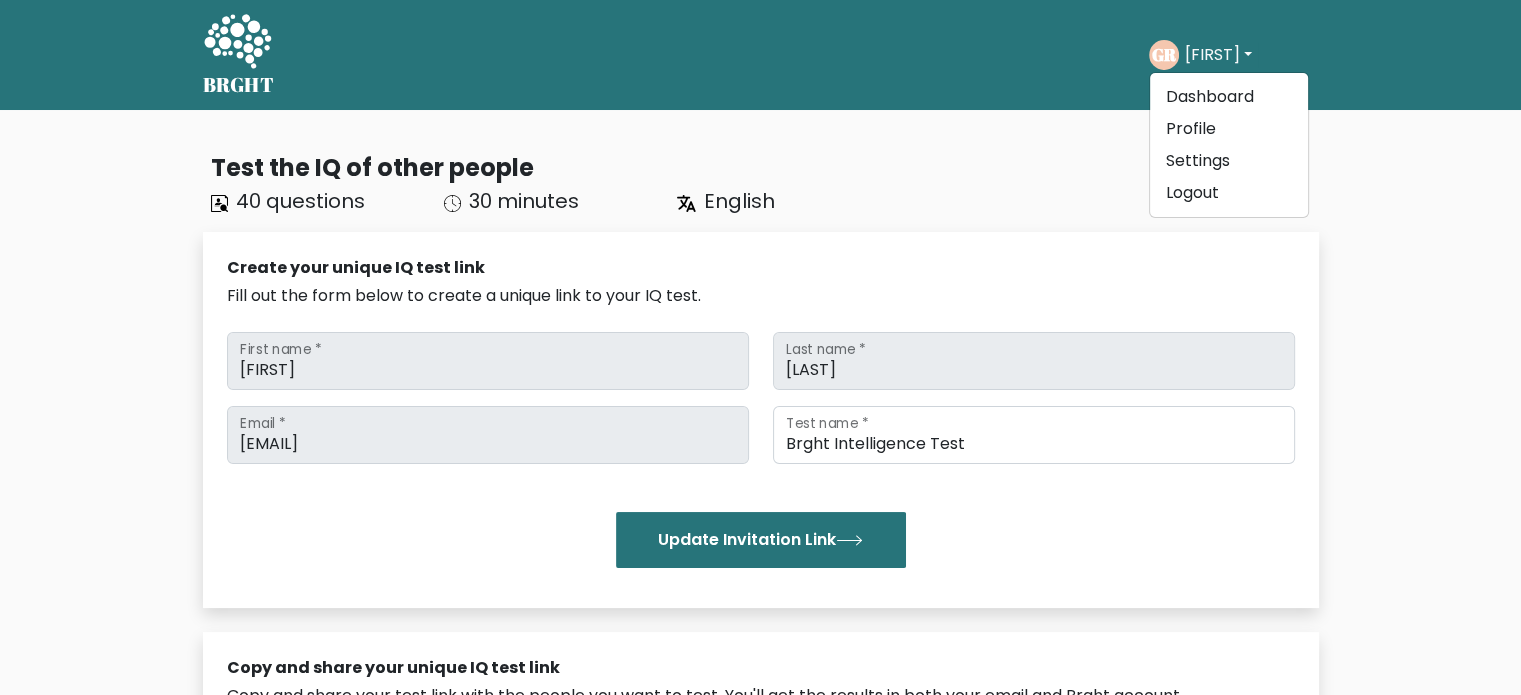 click at bounding box center [237, 41] 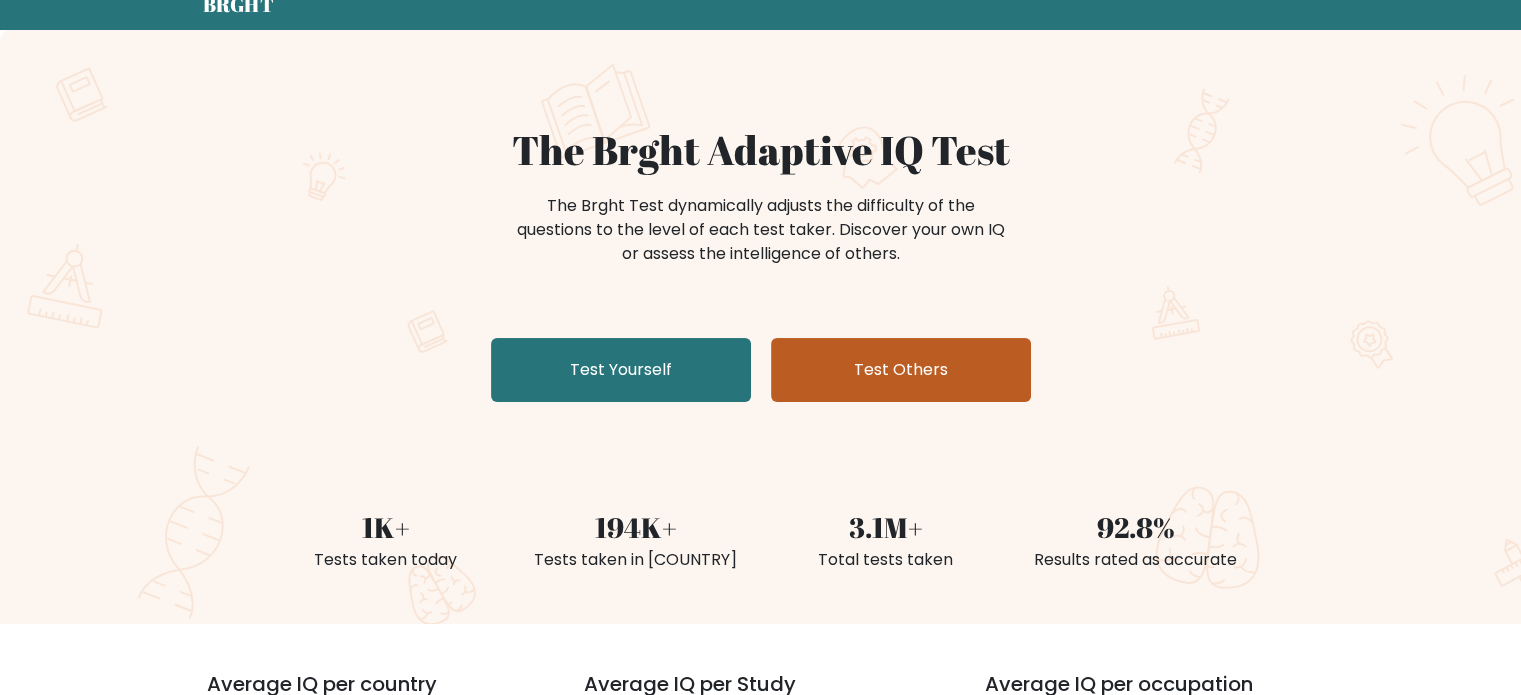 scroll, scrollTop: 200, scrollLeft: 0, axis: vertical 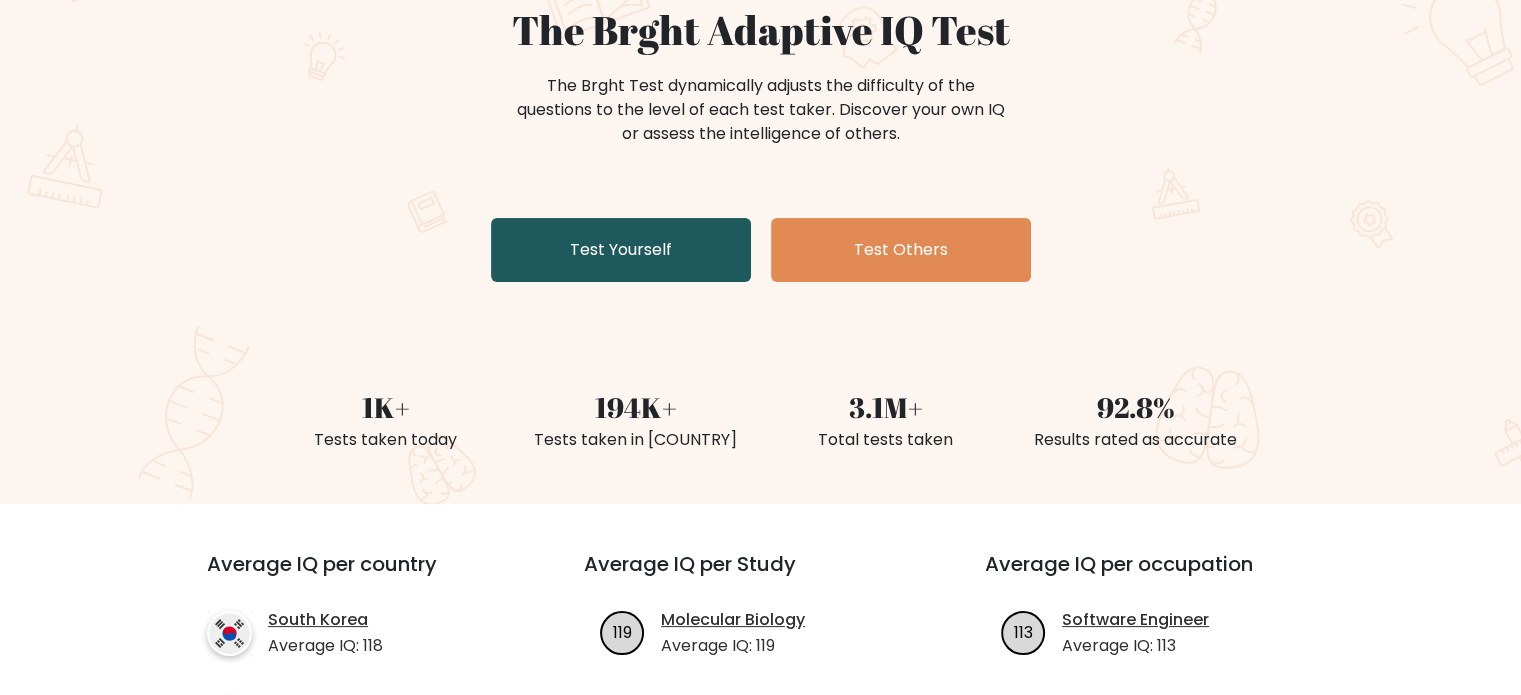 click on "Test Yourself" at bounding box center [621, 250] 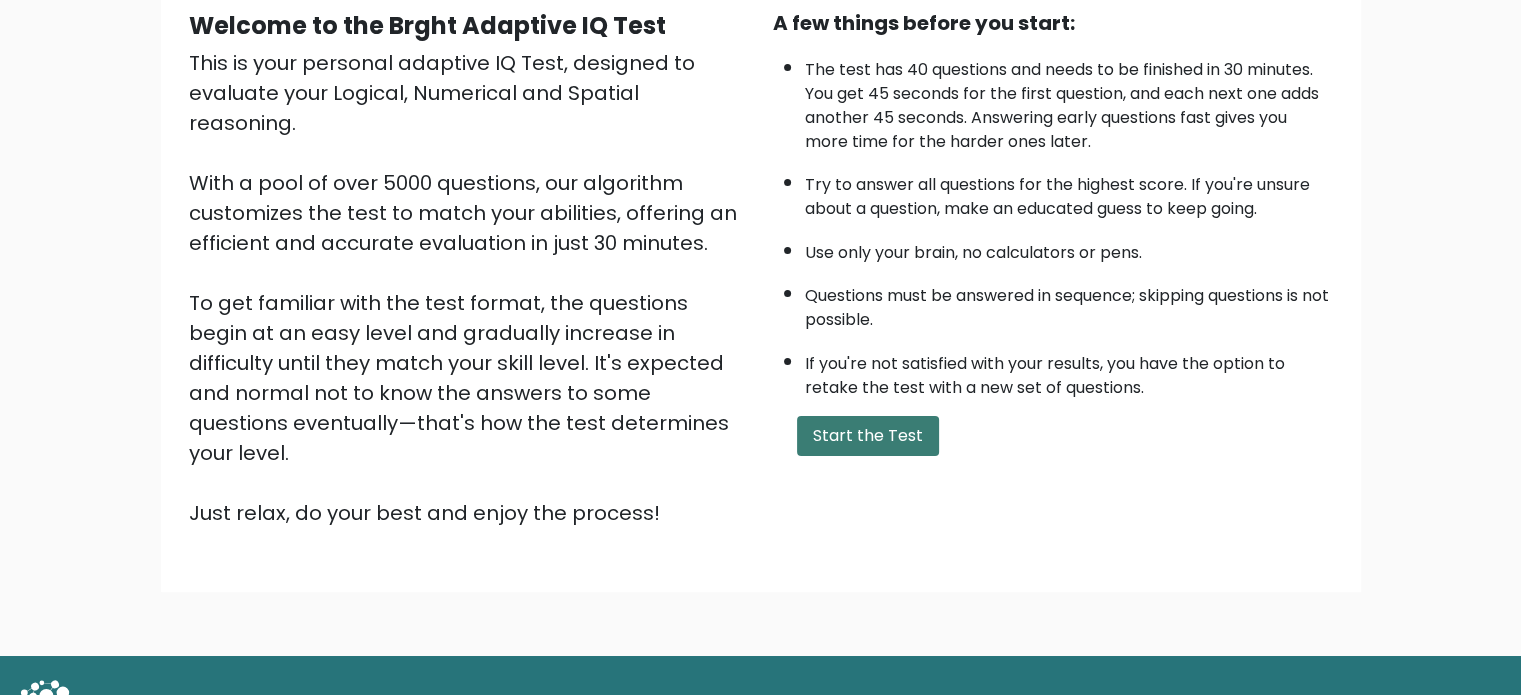 scroll, scrollTop: 220, scrollLeft: 0, axis: vertical 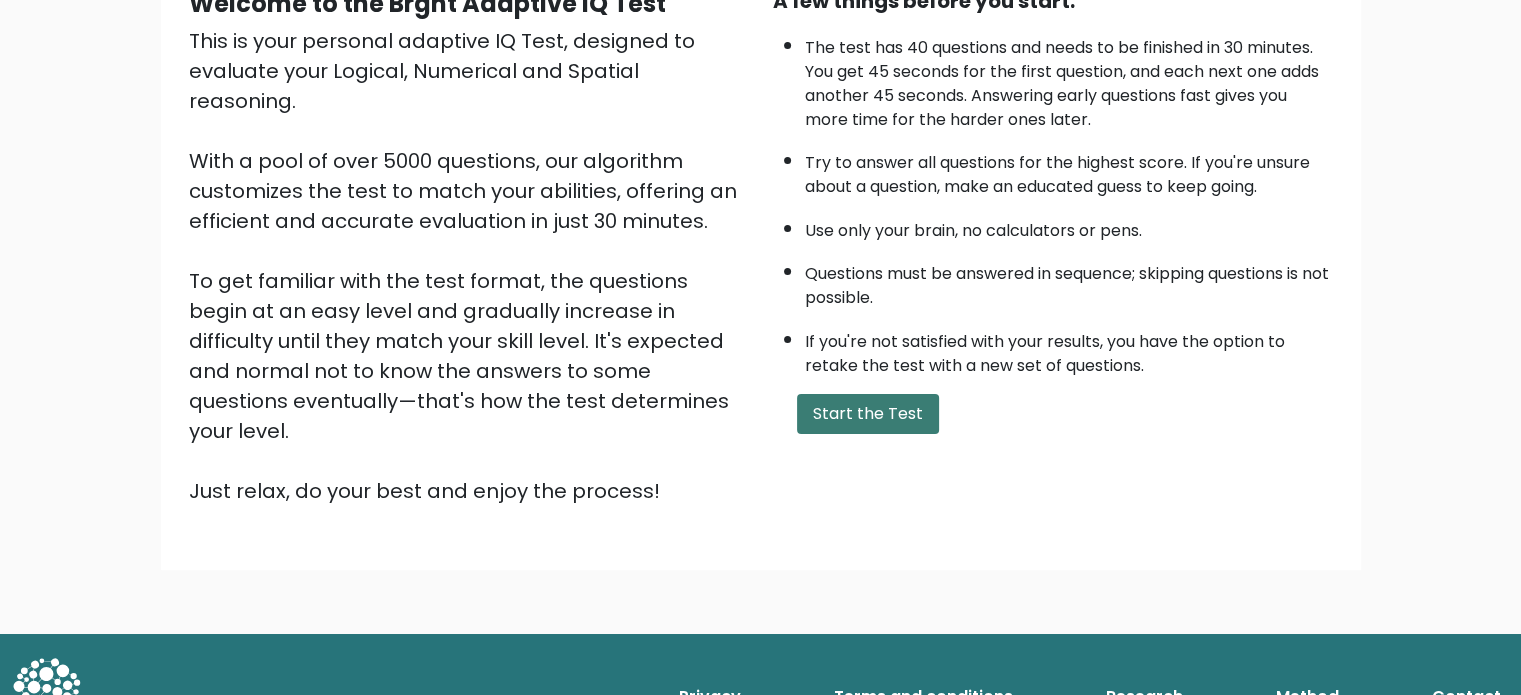 click on "Start the Test" at bounding box center (868, 414) 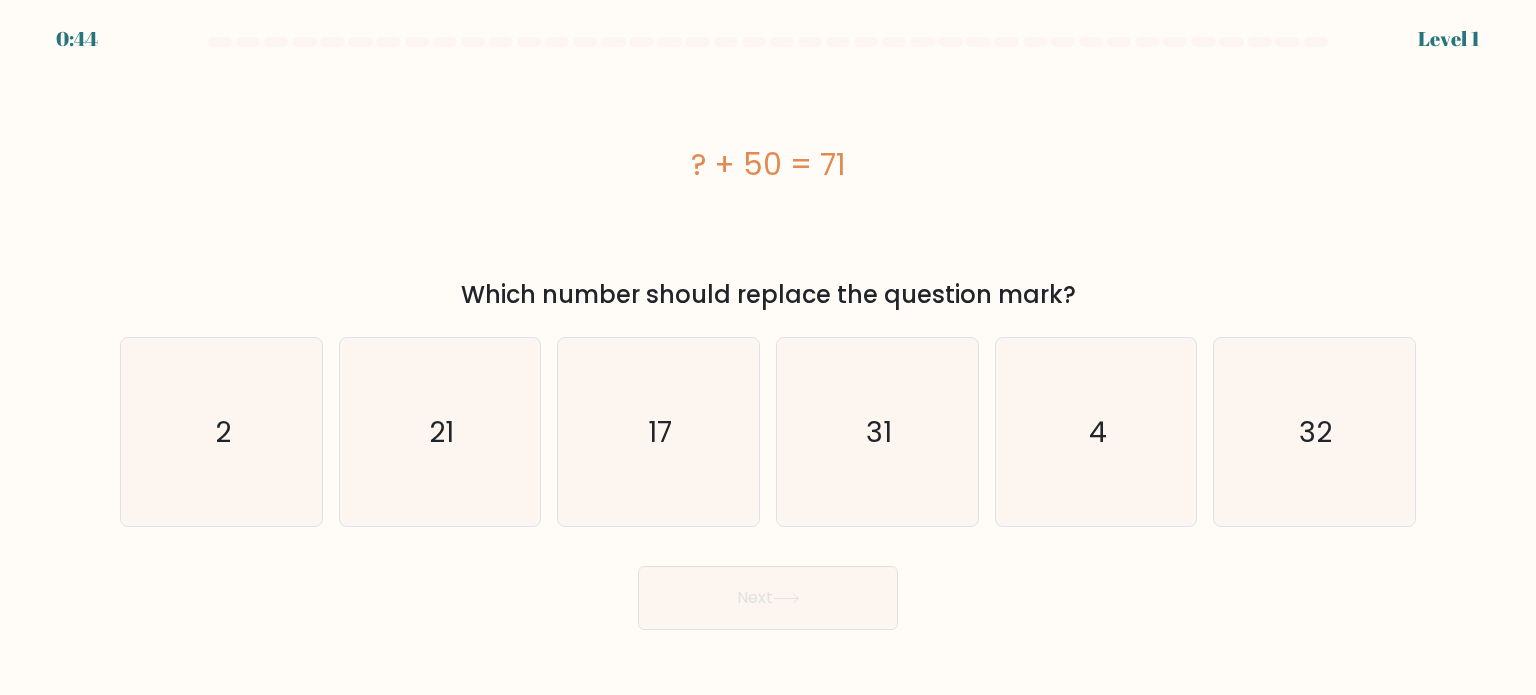 scroll, scrollTop: 0, scrollLeft: 0, axis: both 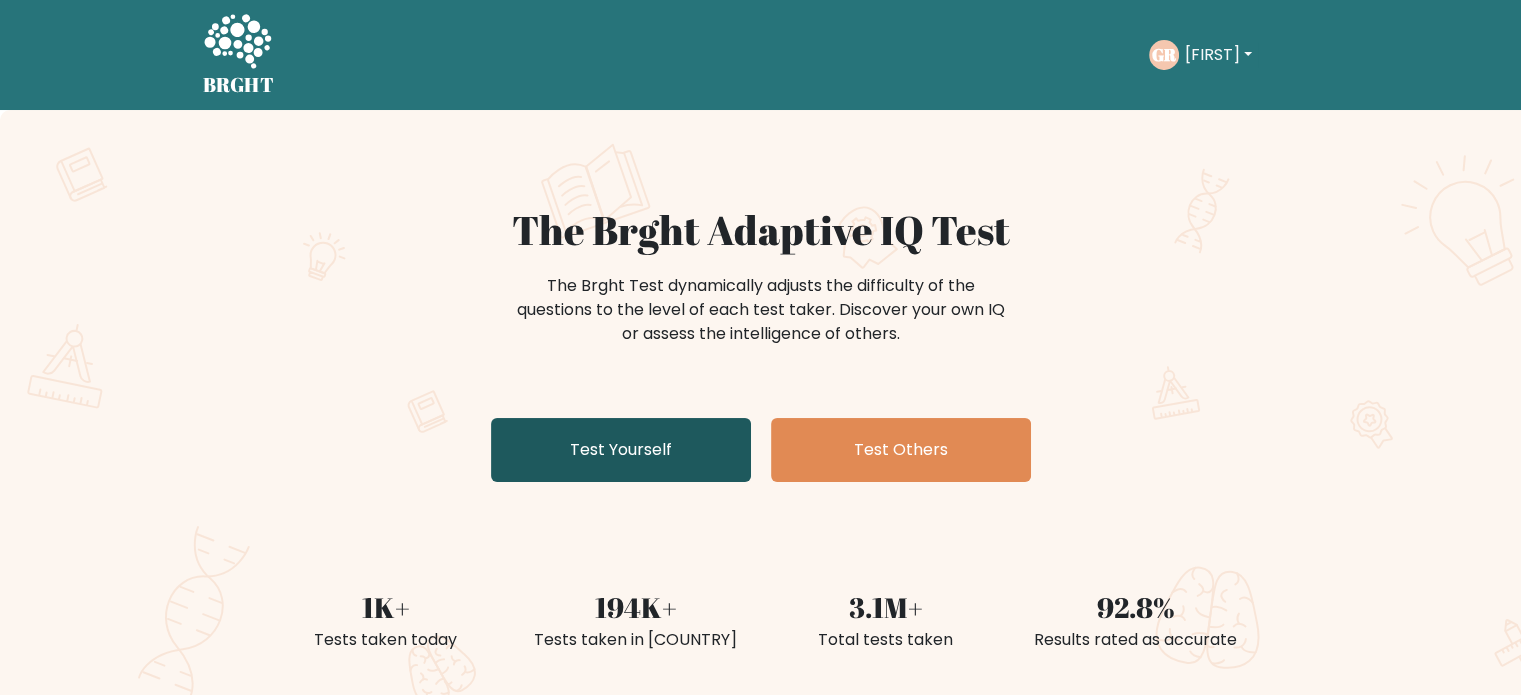 click on "Test Yourself" at bounding box center [621, 450] 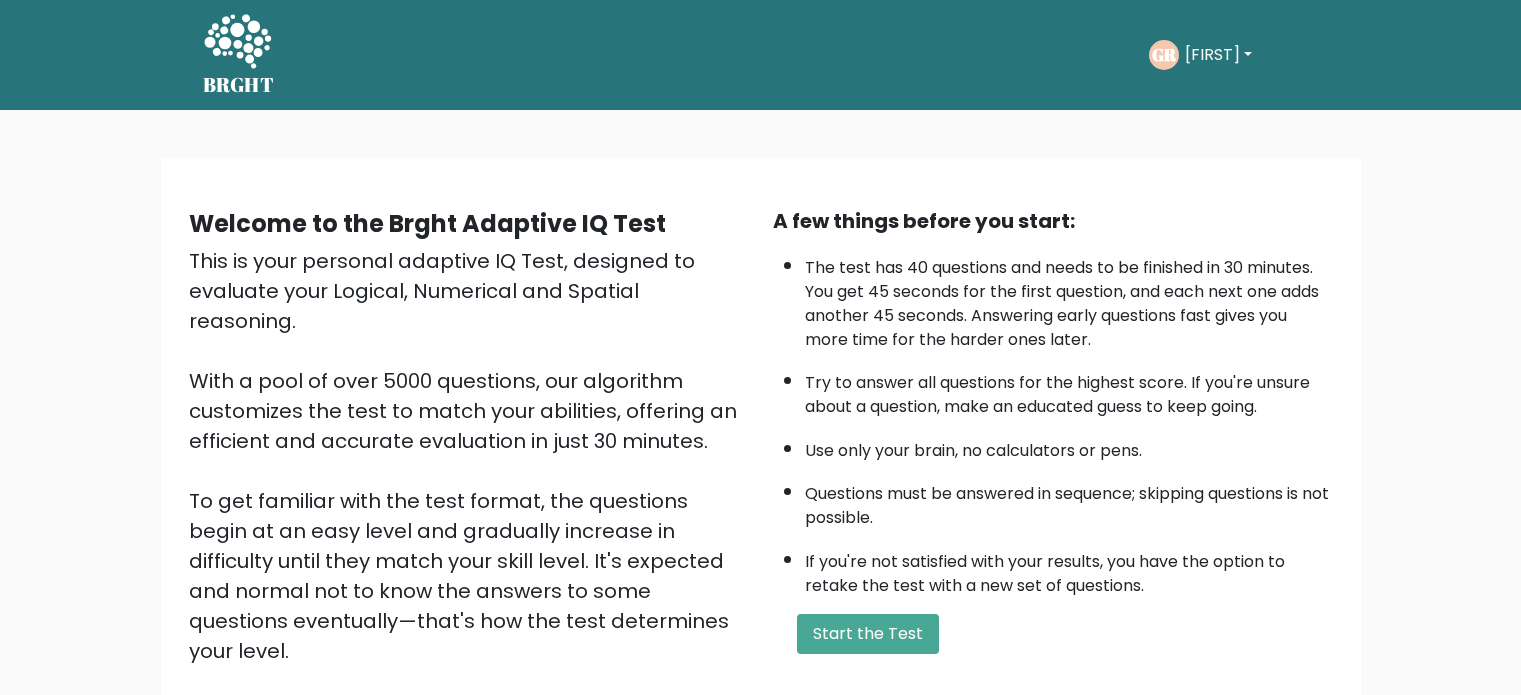scroll, scrollTop: 0, scrollLeft: 0, axis: both 